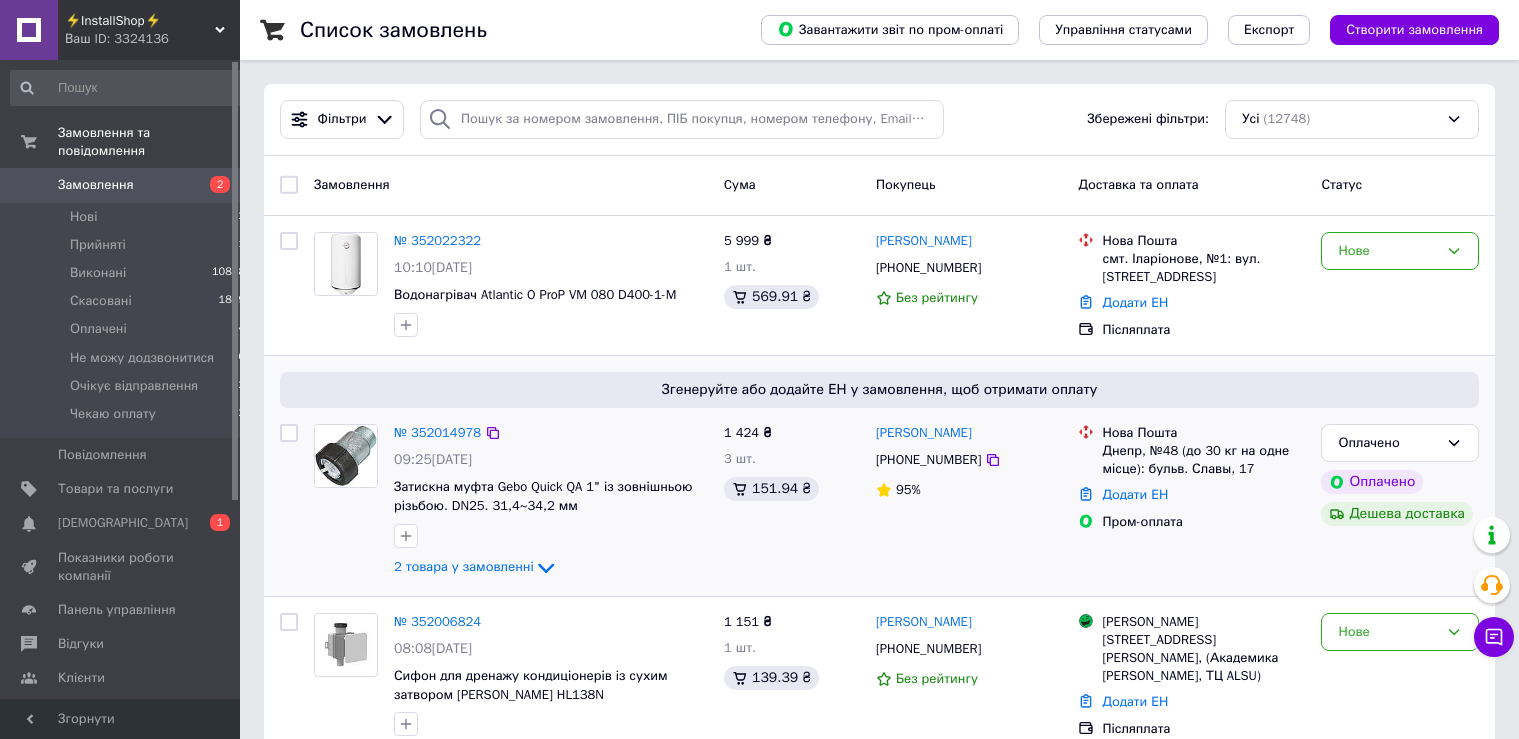 scroll, scrollTop: 0, scrollLeft: 0, axis: both 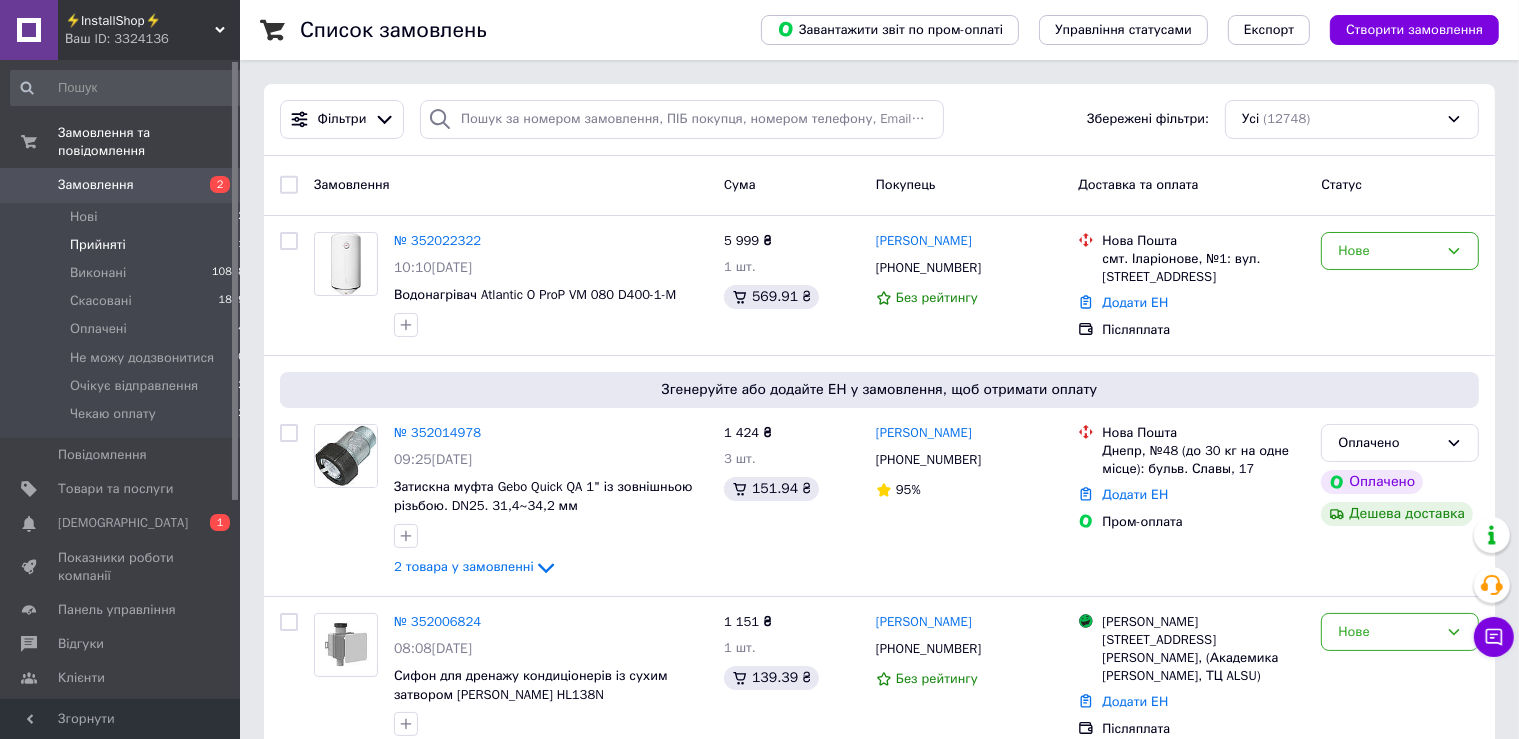 click on "Прийняті" at bounding box center (98, 245) 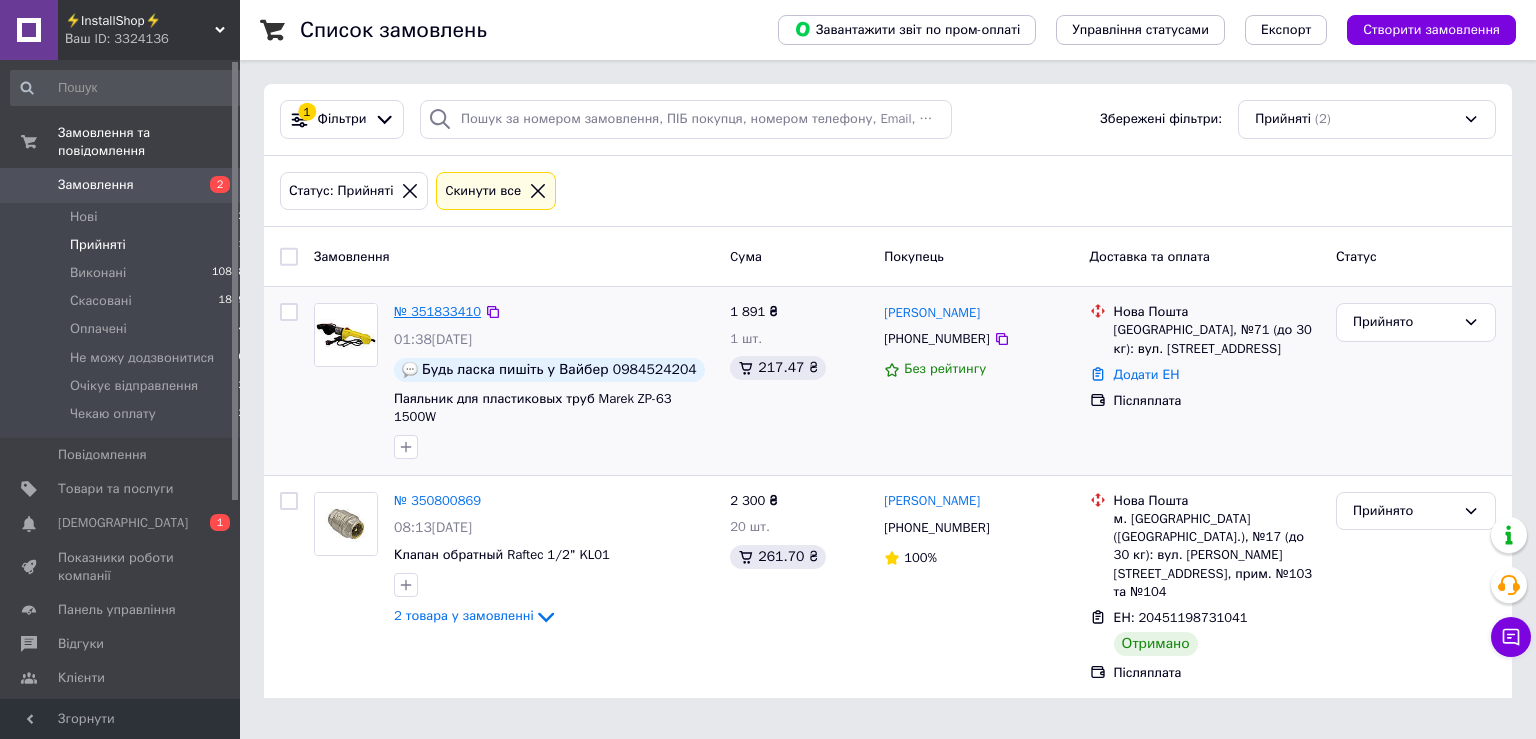 click on "№ 351833410" at bounding box center (437, 311) 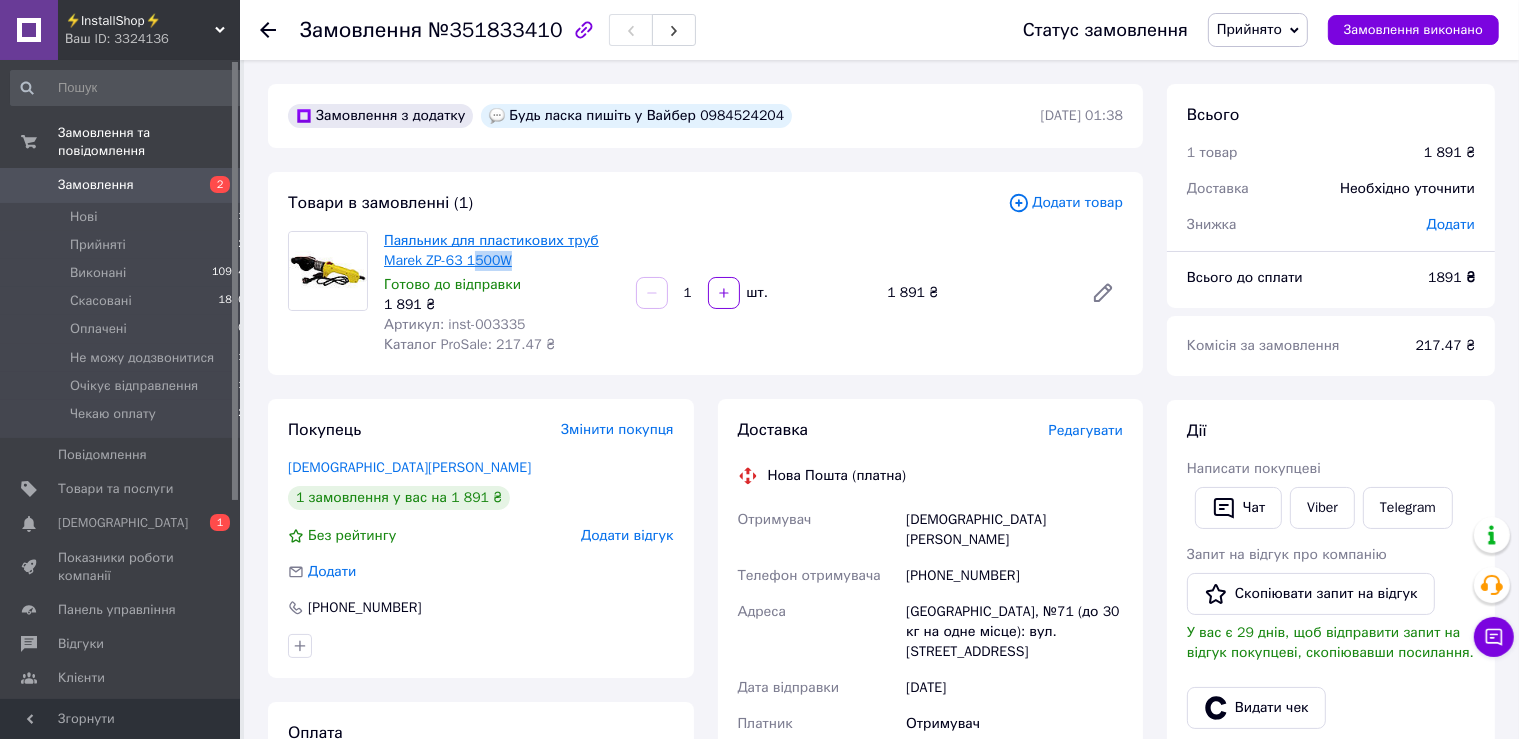drag, startPoint x: 522, startPoint y: 266, endPoint x: 471, endPoint y: 260, distance: 51.351727 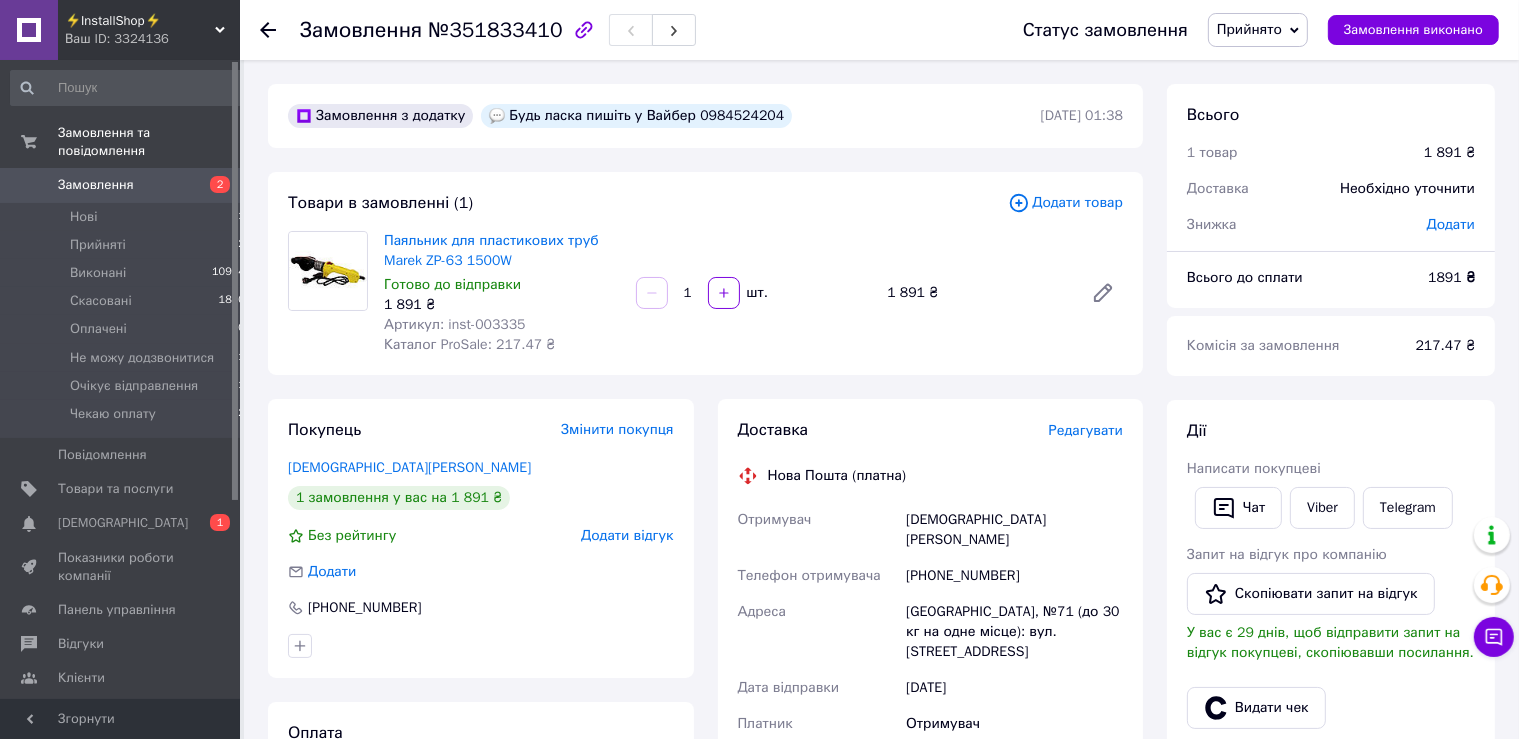 click on "Паяльник для пластикових труб Marek ZP-63 1500W" at bounding box center [502, 251] 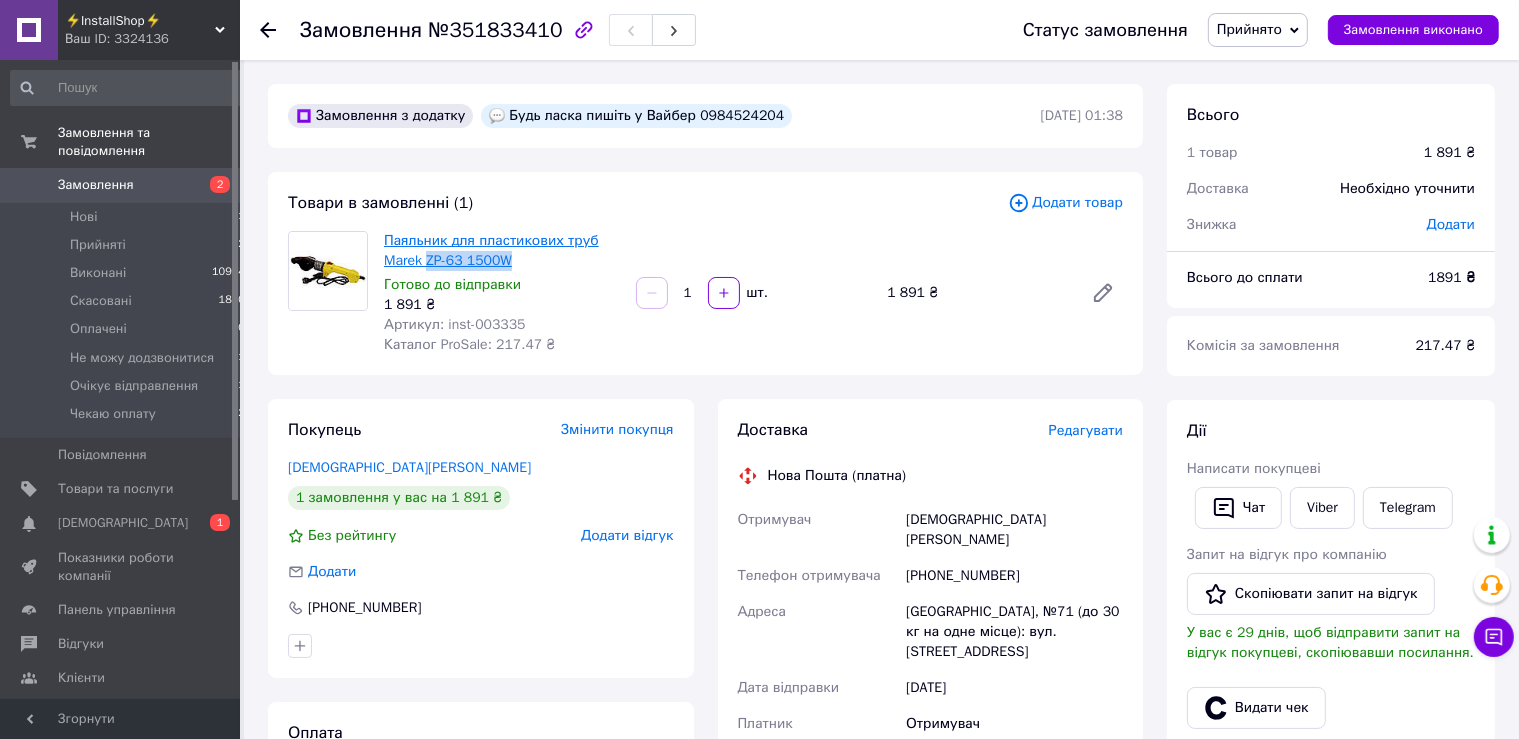 drag, startPoint x: 522, startPoint y: 262, endPoint x: 429, endPoint y: 261, distance: 93.00538 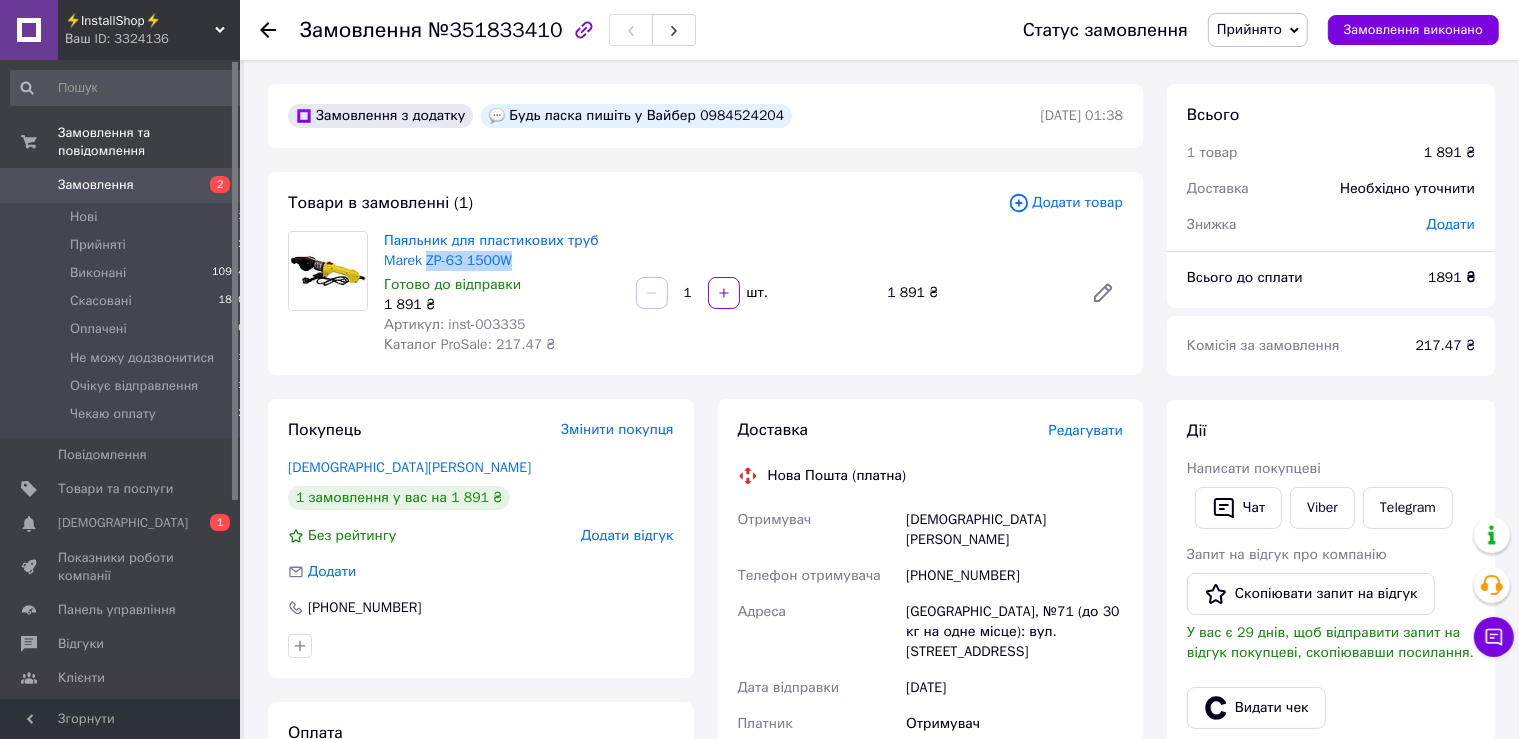 copy on "ZP-63 1500W" 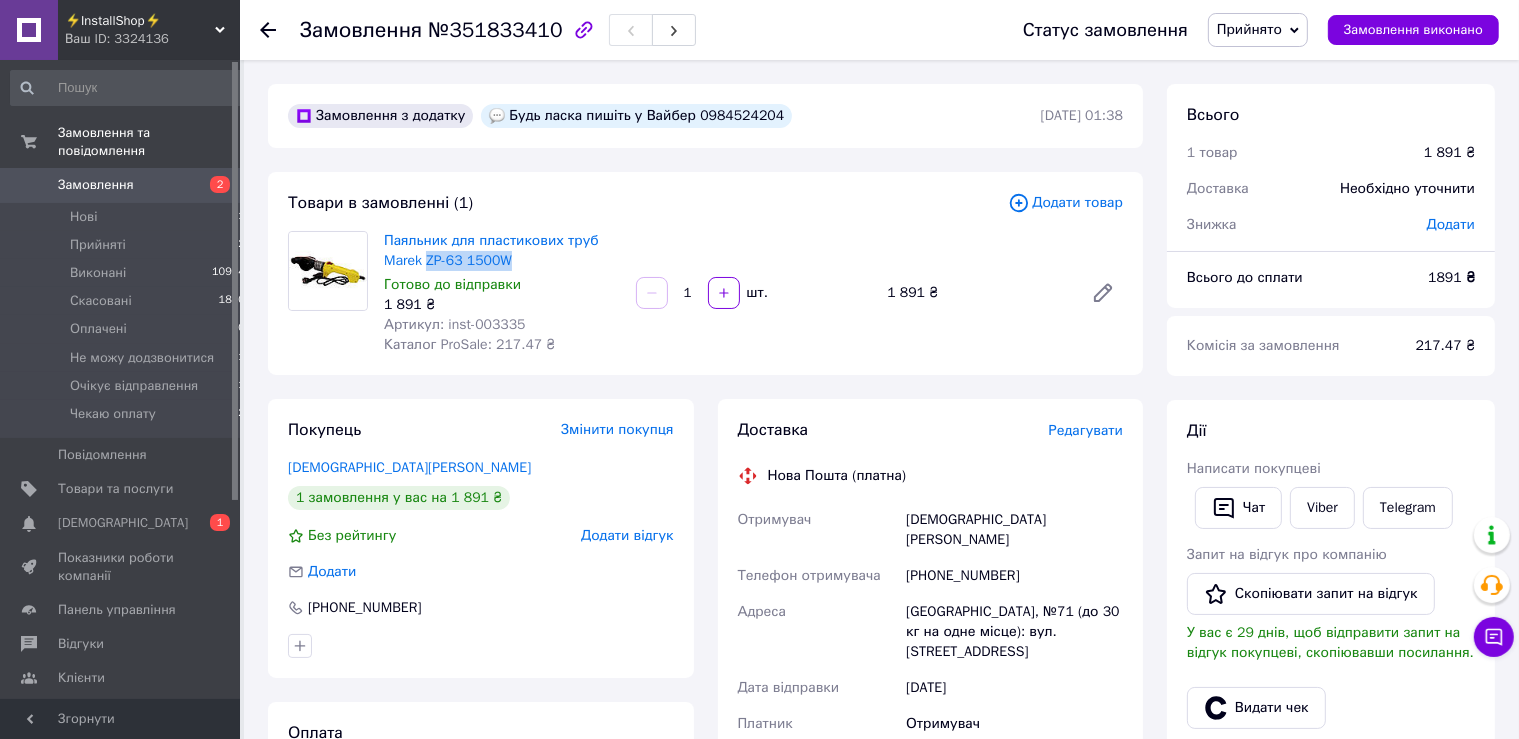 click on "Прийнято" at bounding box center [1249, 29] 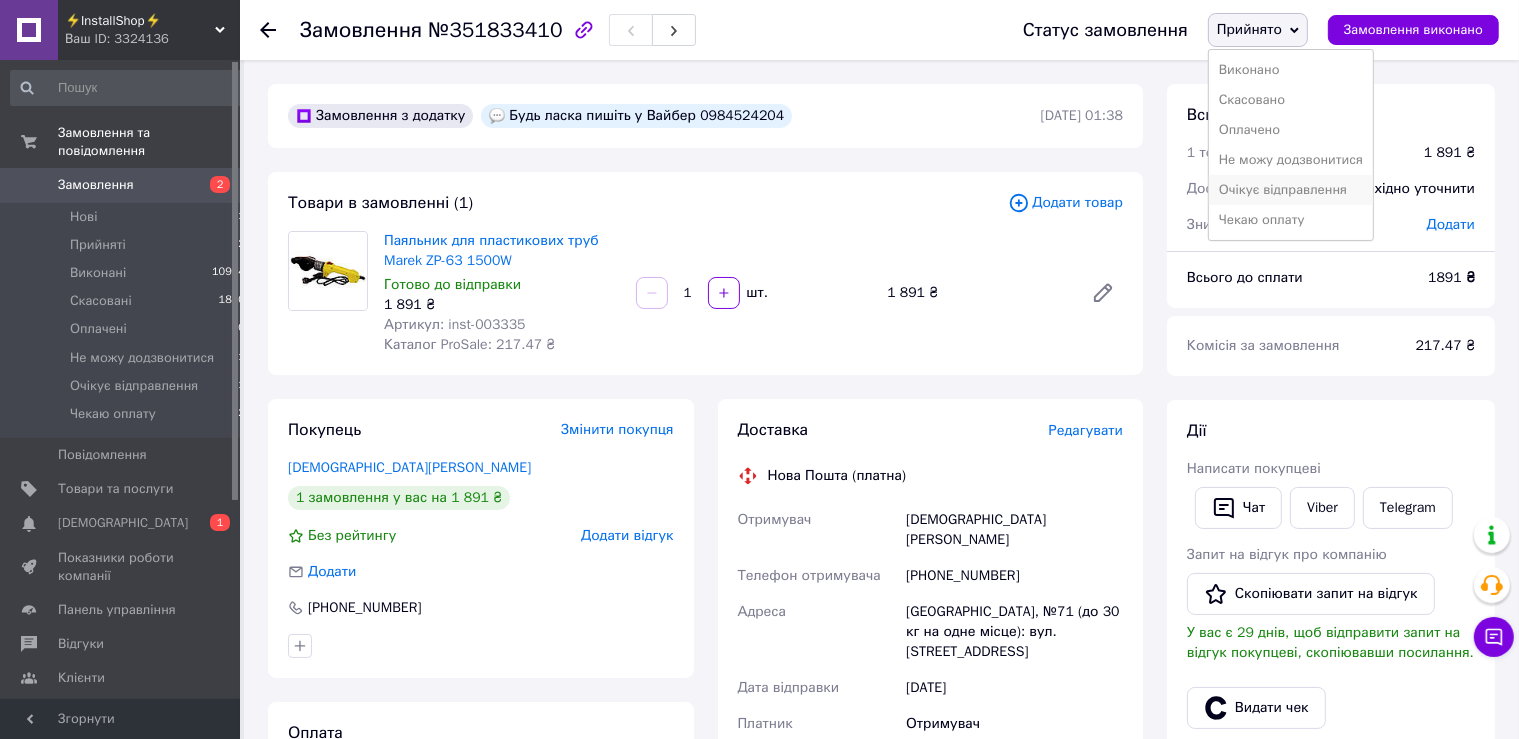 click on "Очікує відправлення" at bounding box center [1291, 190] 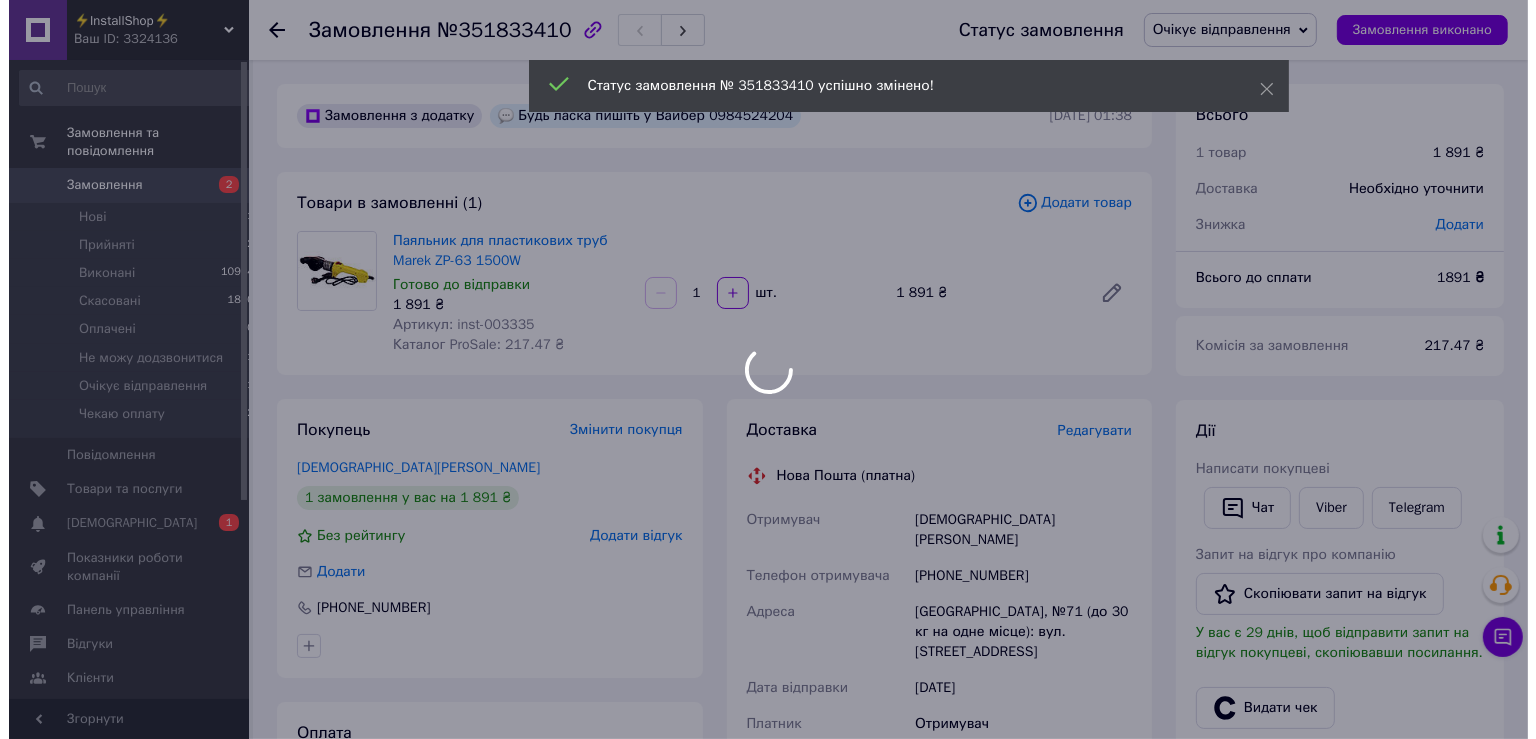 scroll, scrollTop: 211, scrollLeft: 0, axis: vertical 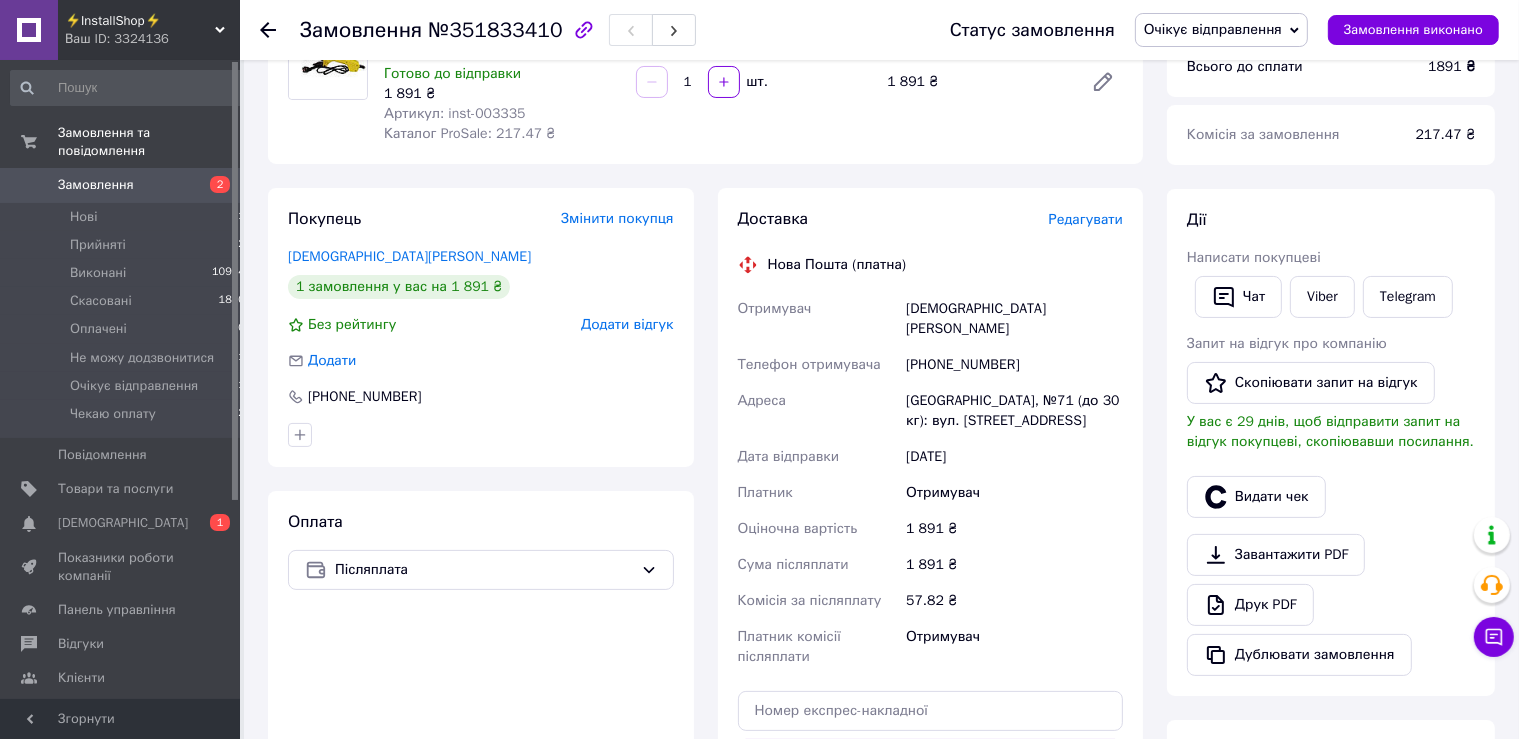 click on "Редагувати" at bounding box center [1086, 219] 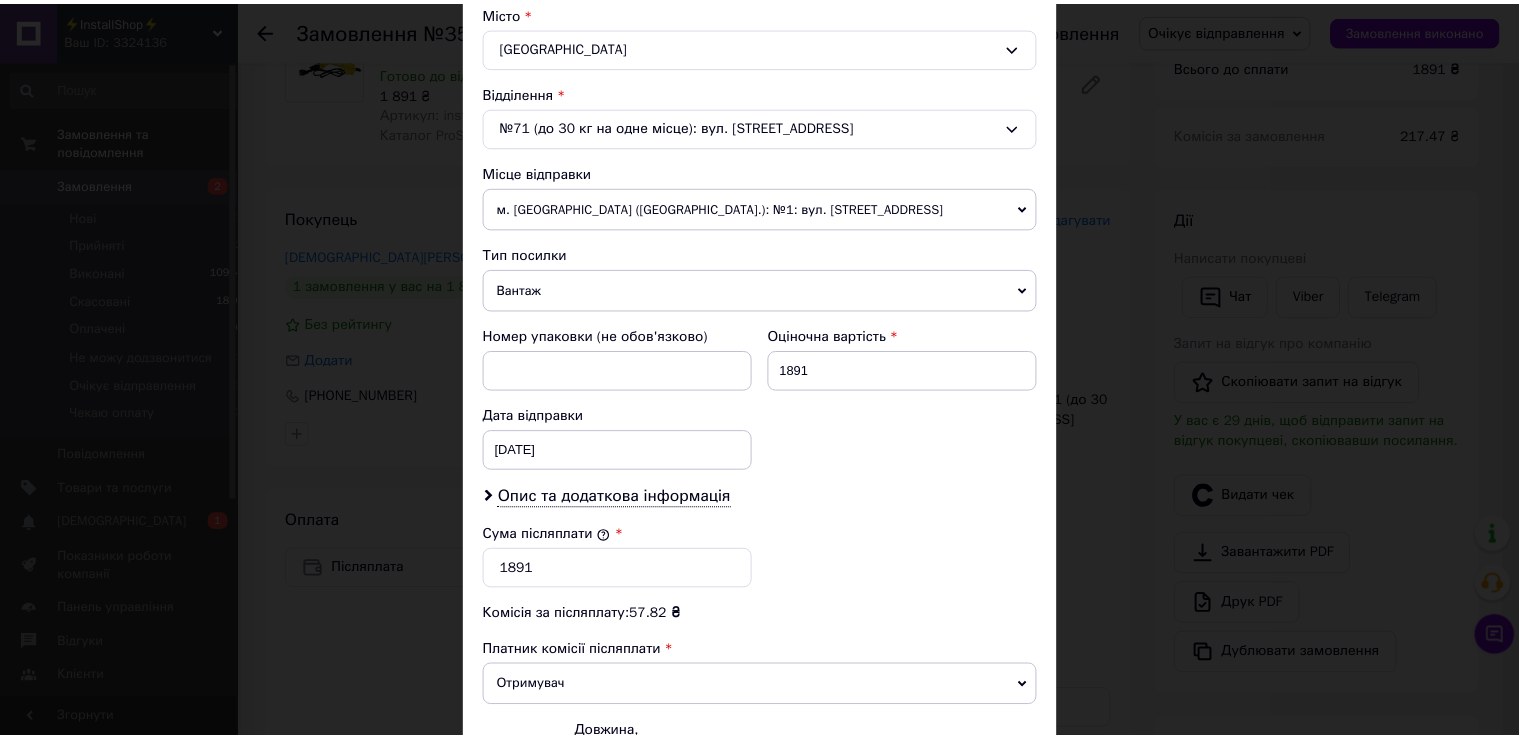 scroll, scrollTop: 781, scrollLeft: 0, axis: vertical 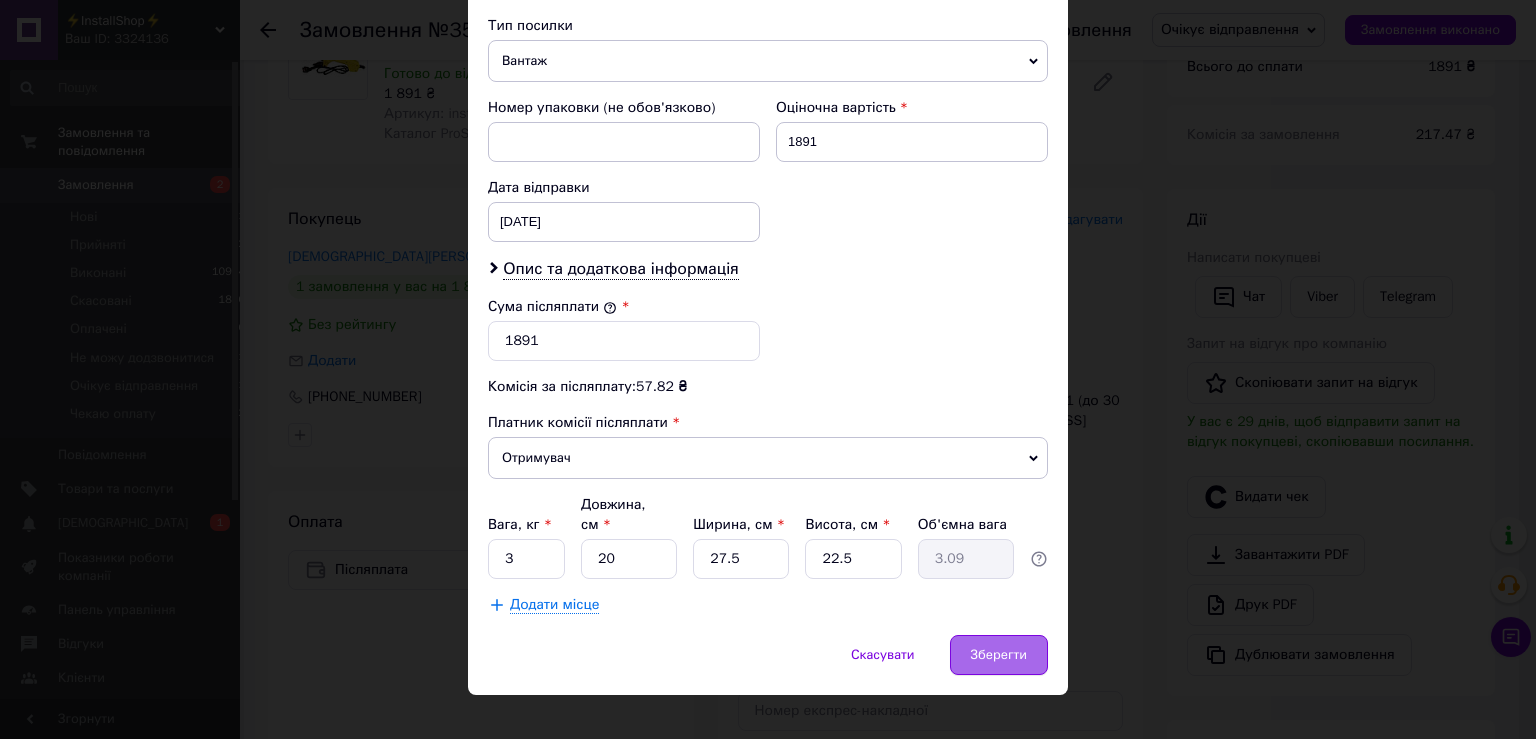 click on "Зберегти" at bounding box center (999, 655) 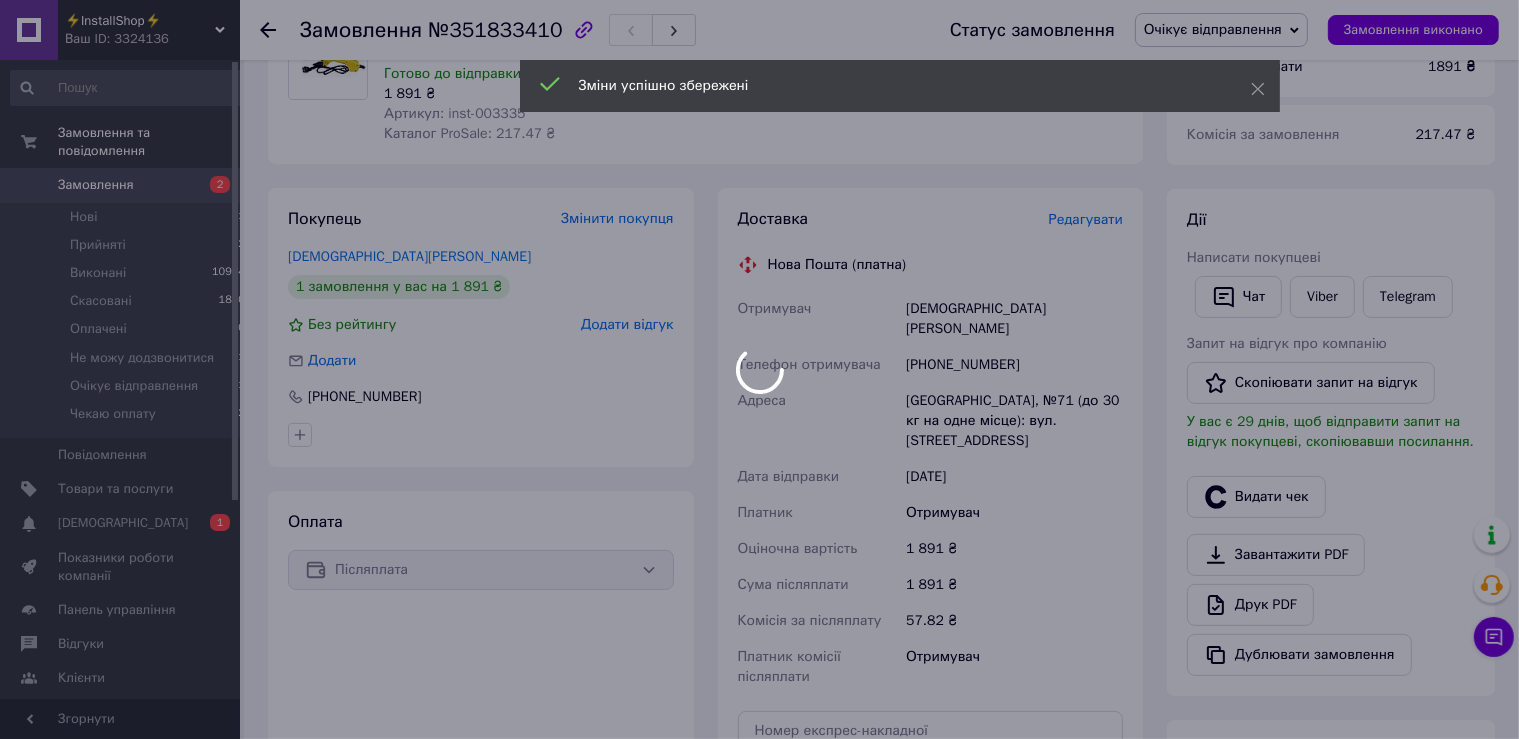 scroll, scrollTop: 528, scrollLeft: 0, axis: vertical 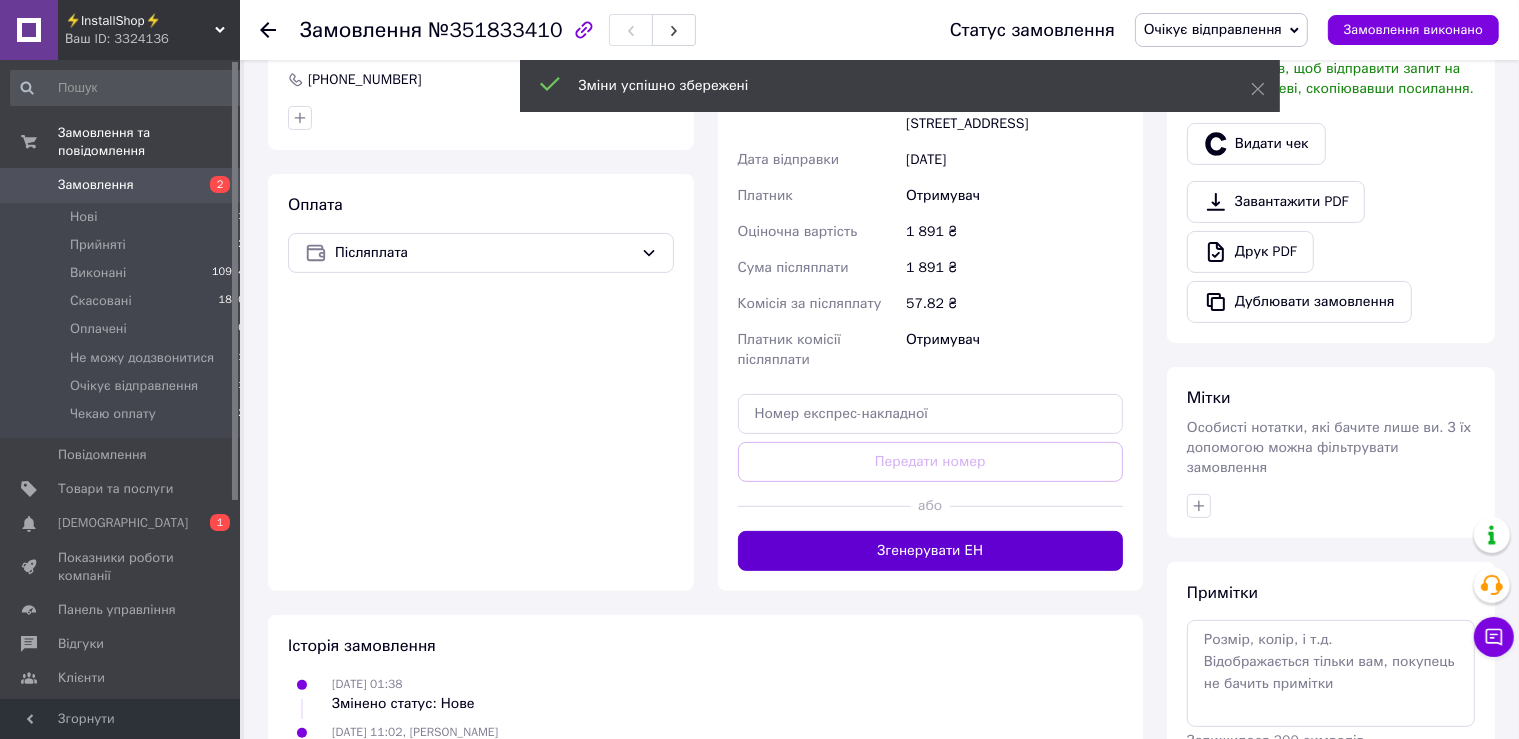 click on "Згенерувати ЕН" at bounding box center [931, 551] 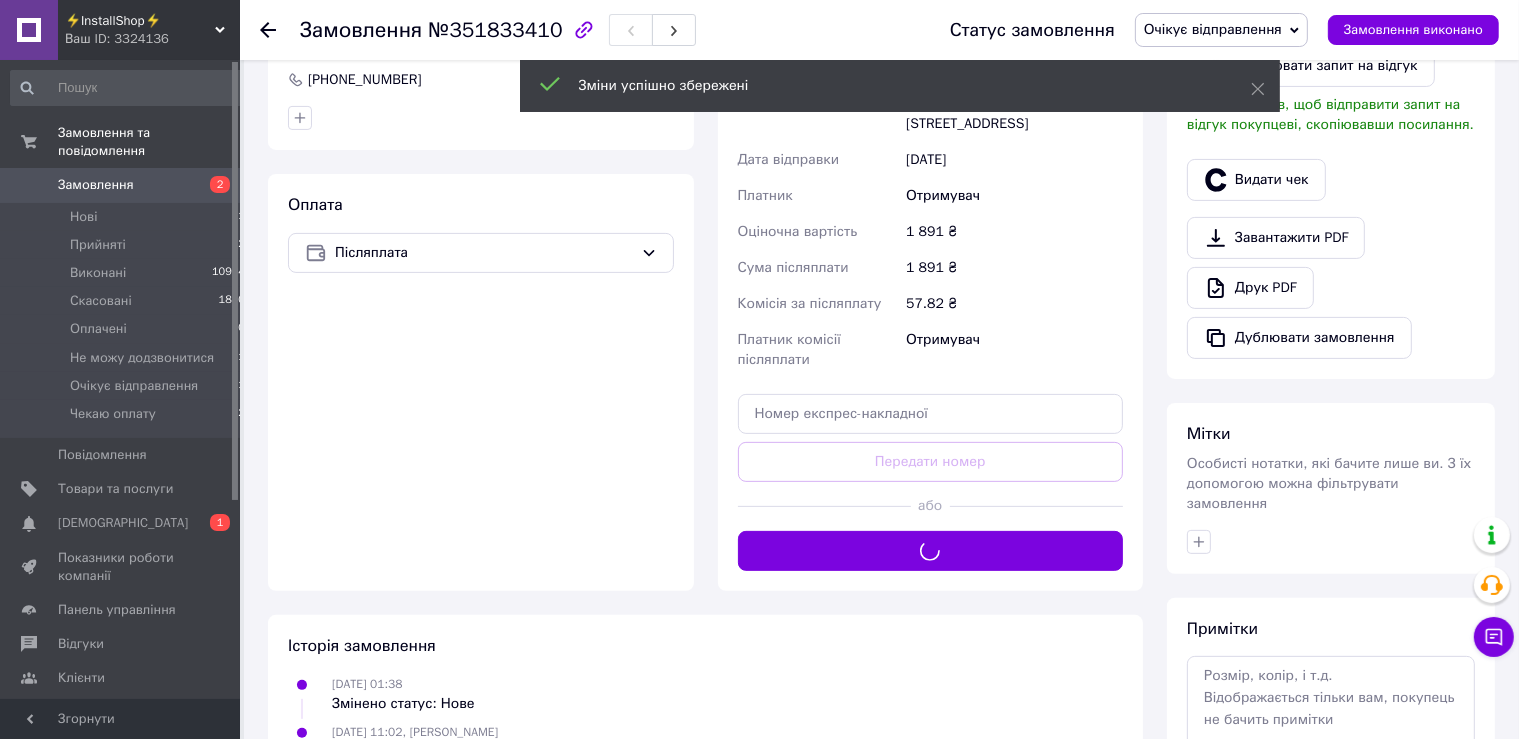 scroll, scrollTop: 211, scrollLeft: 0, axis: vertical 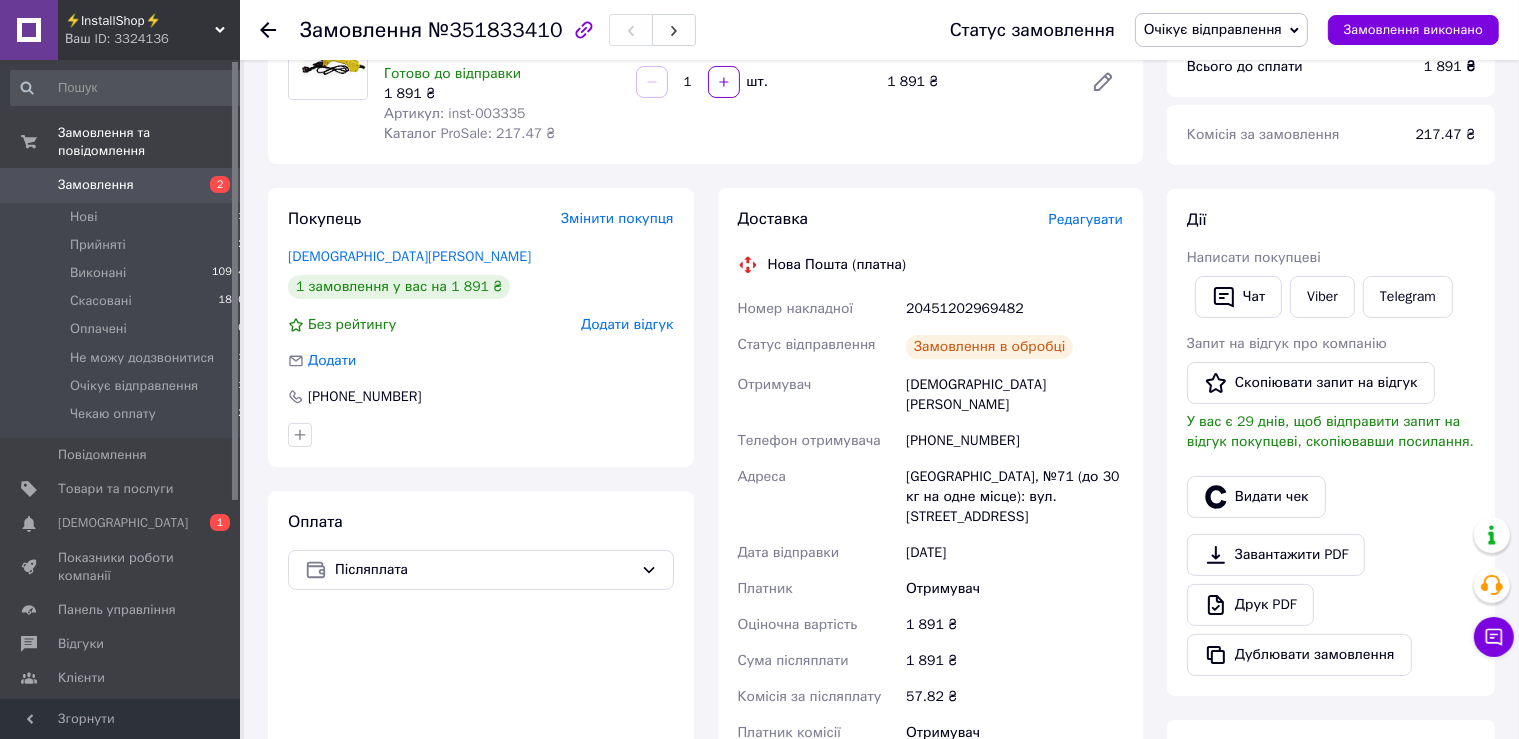 click on "20451202969482" at bounding box center (1014, 309) 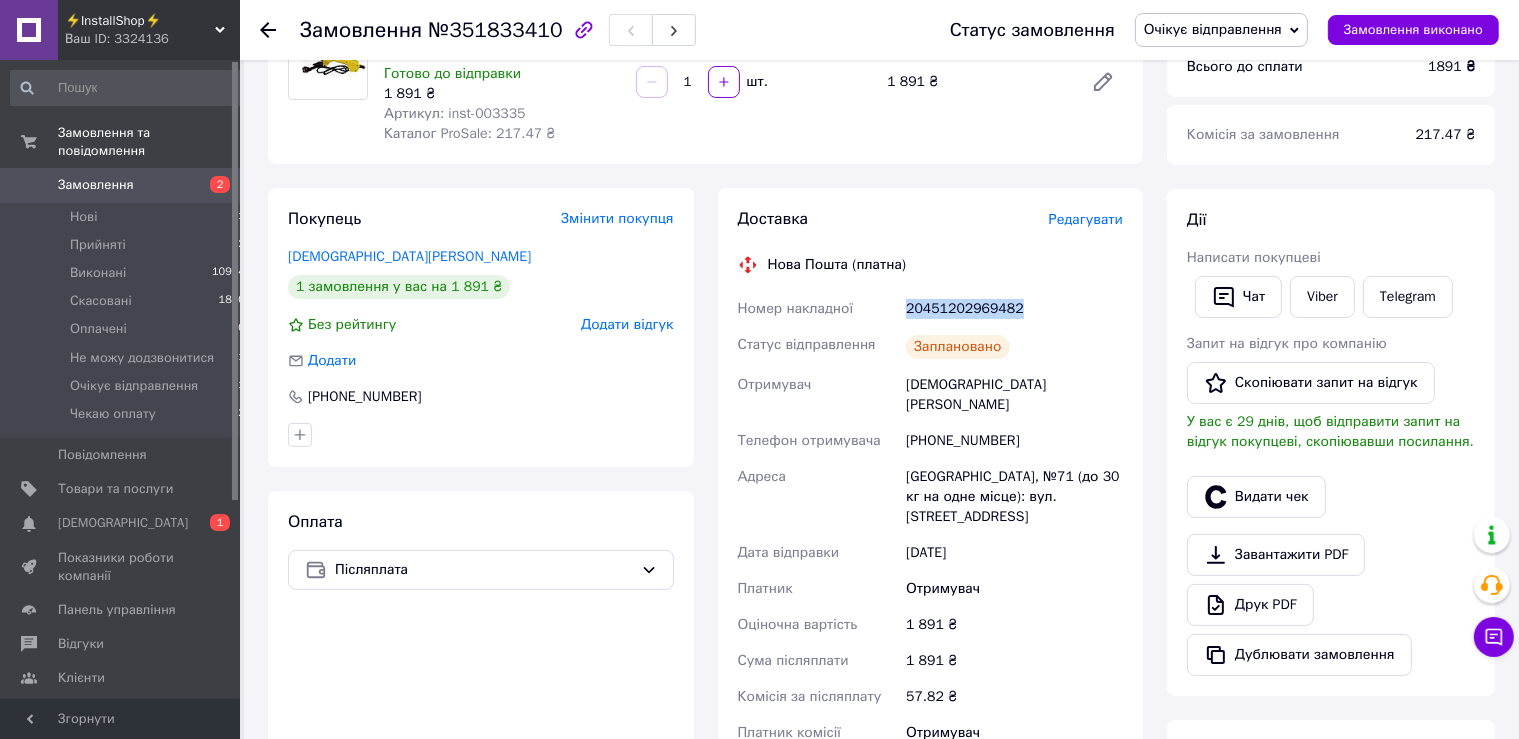click on "20451202969482" at bounding box center (1014, 309) 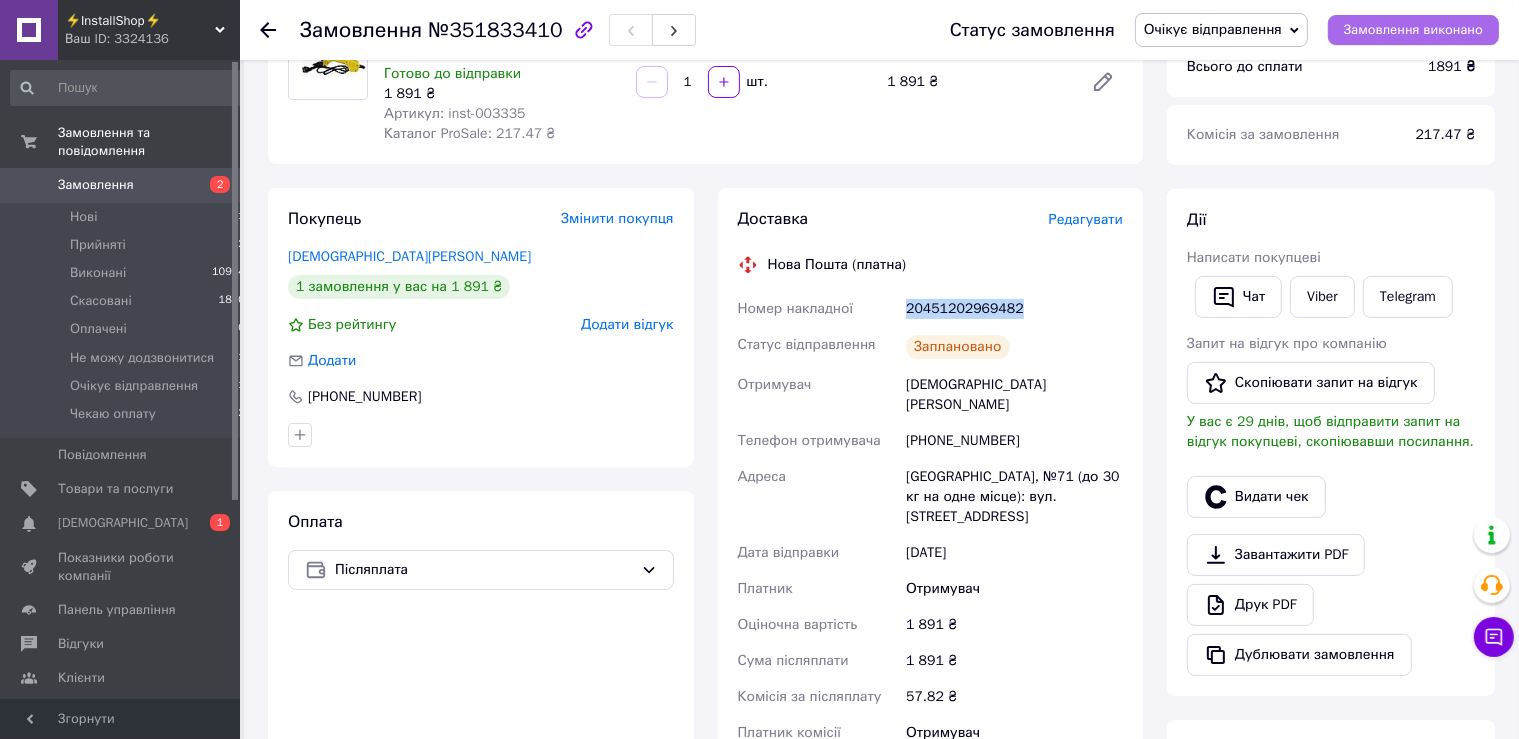 click on "Замовлення виконано" at bounding box center (1413, 30) 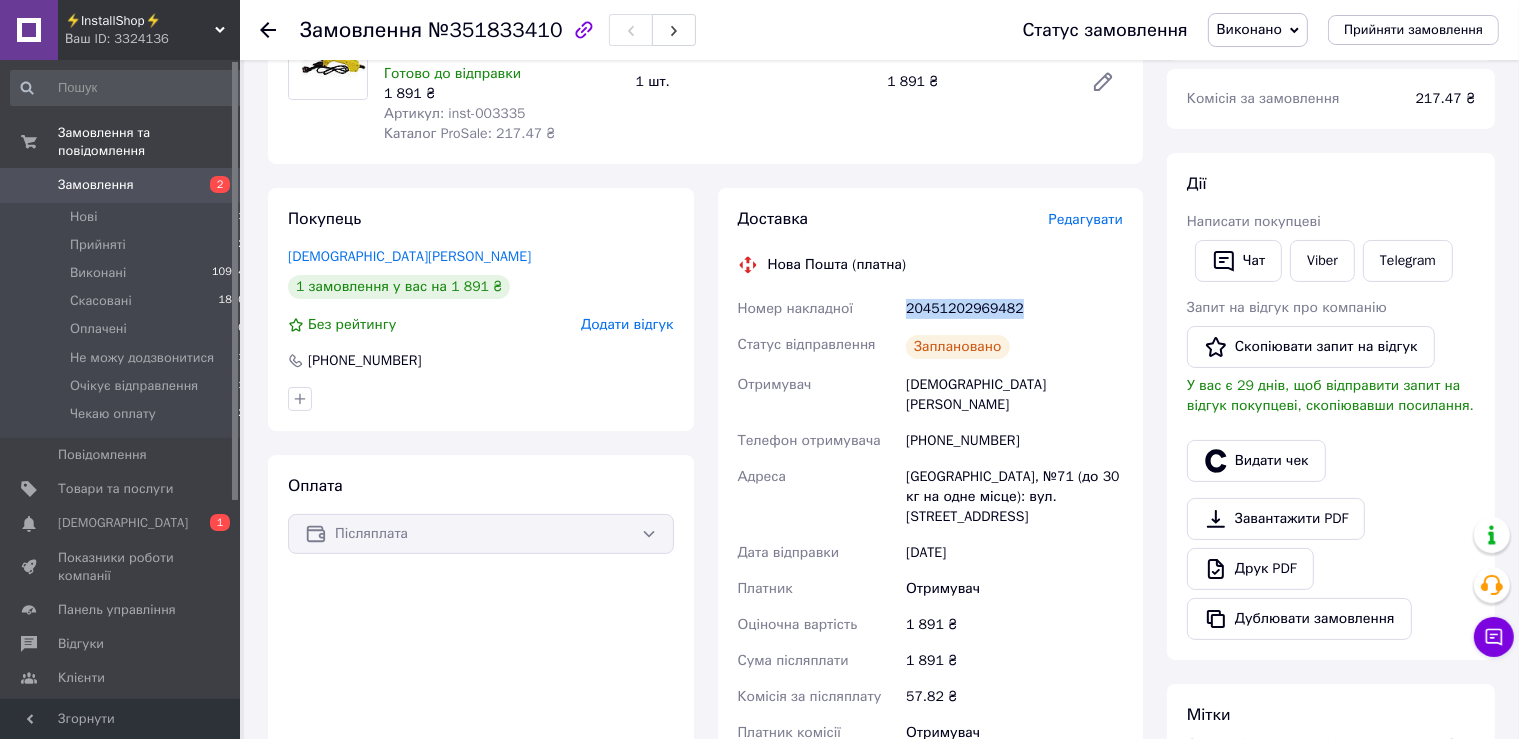 type 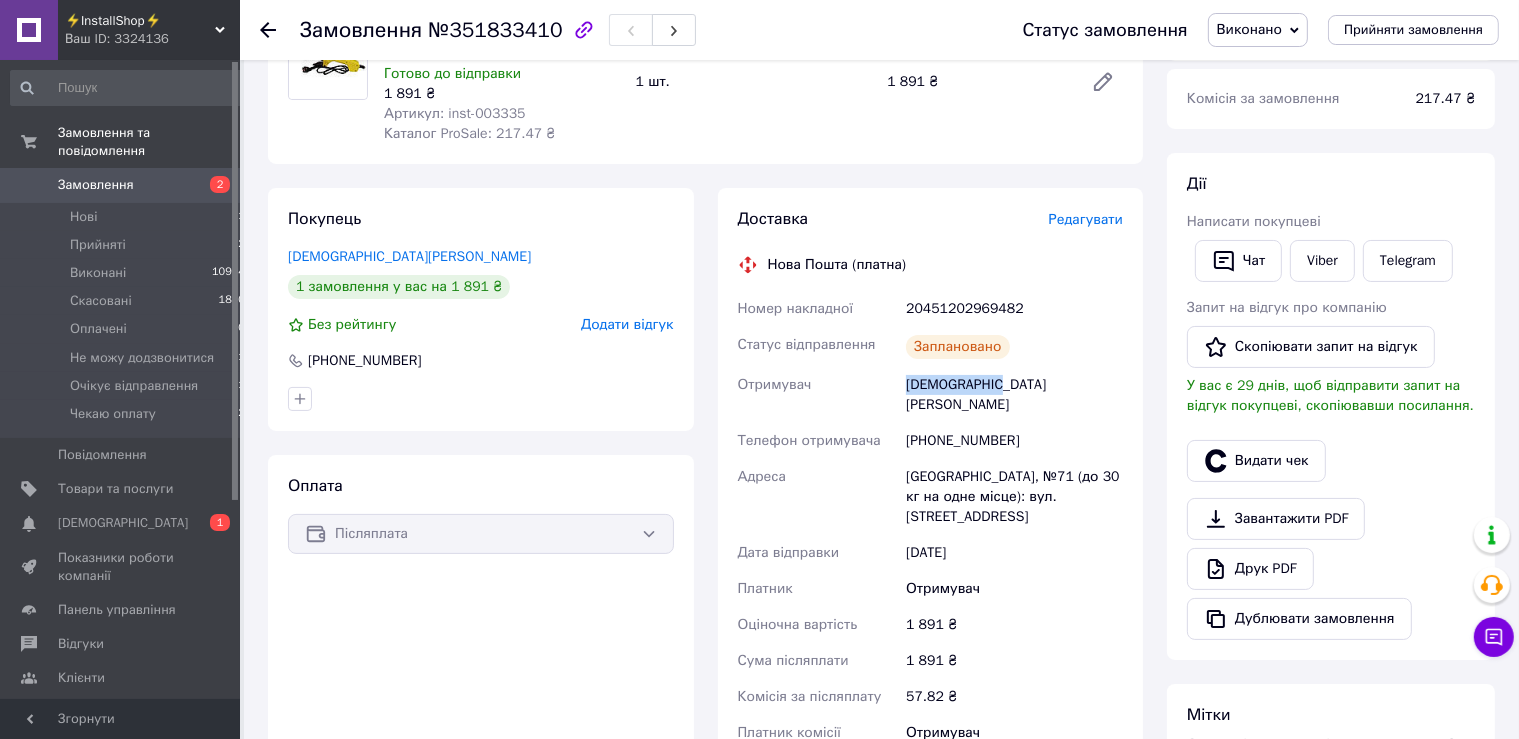 drag, startPoint x: 1015, startPoint y: 388, endPoint x: 889, endPoint y: 385, distance: 126.035706 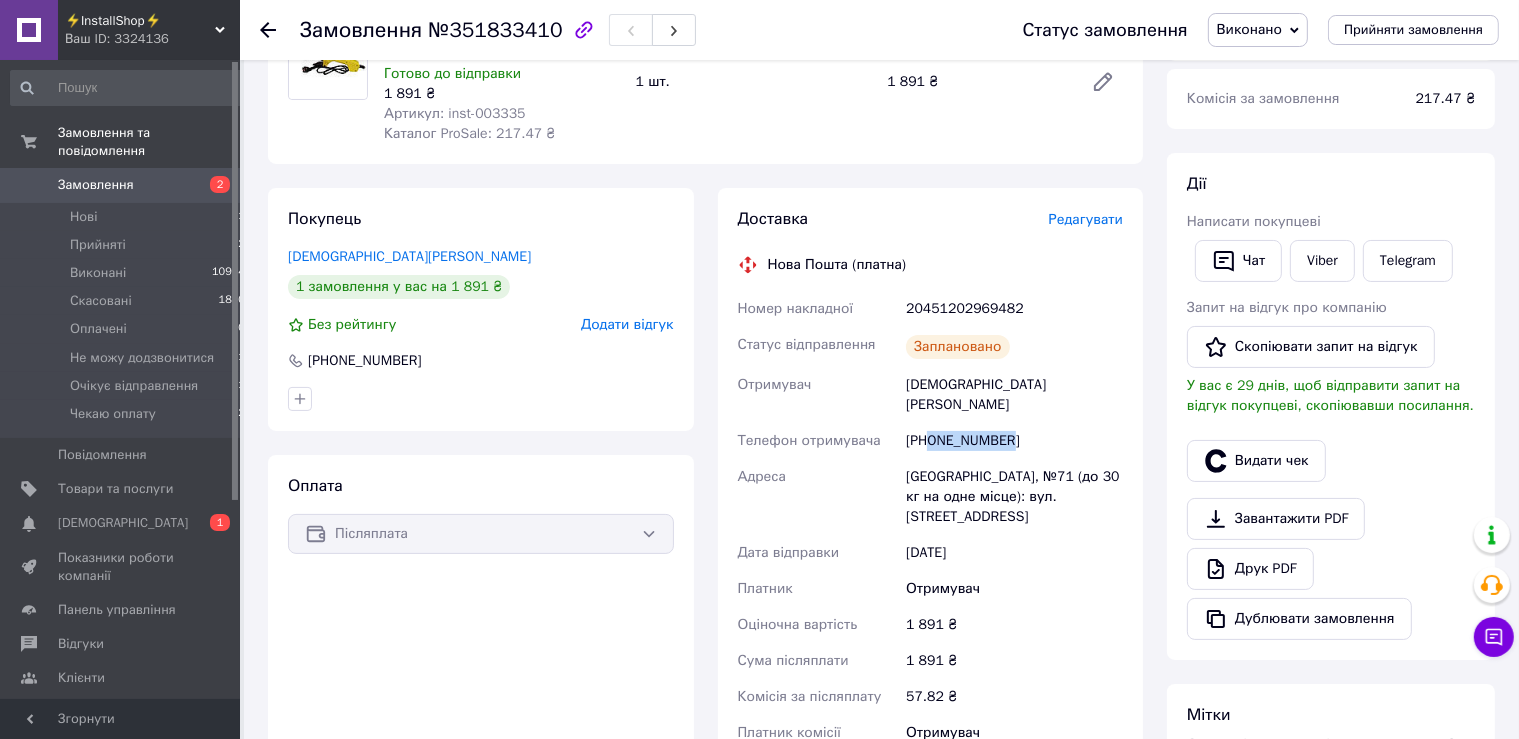 drag, startPoint x: 967, startPoint y: 419, endPoint x: 929, endPoint y: 426, distance: 38.63936 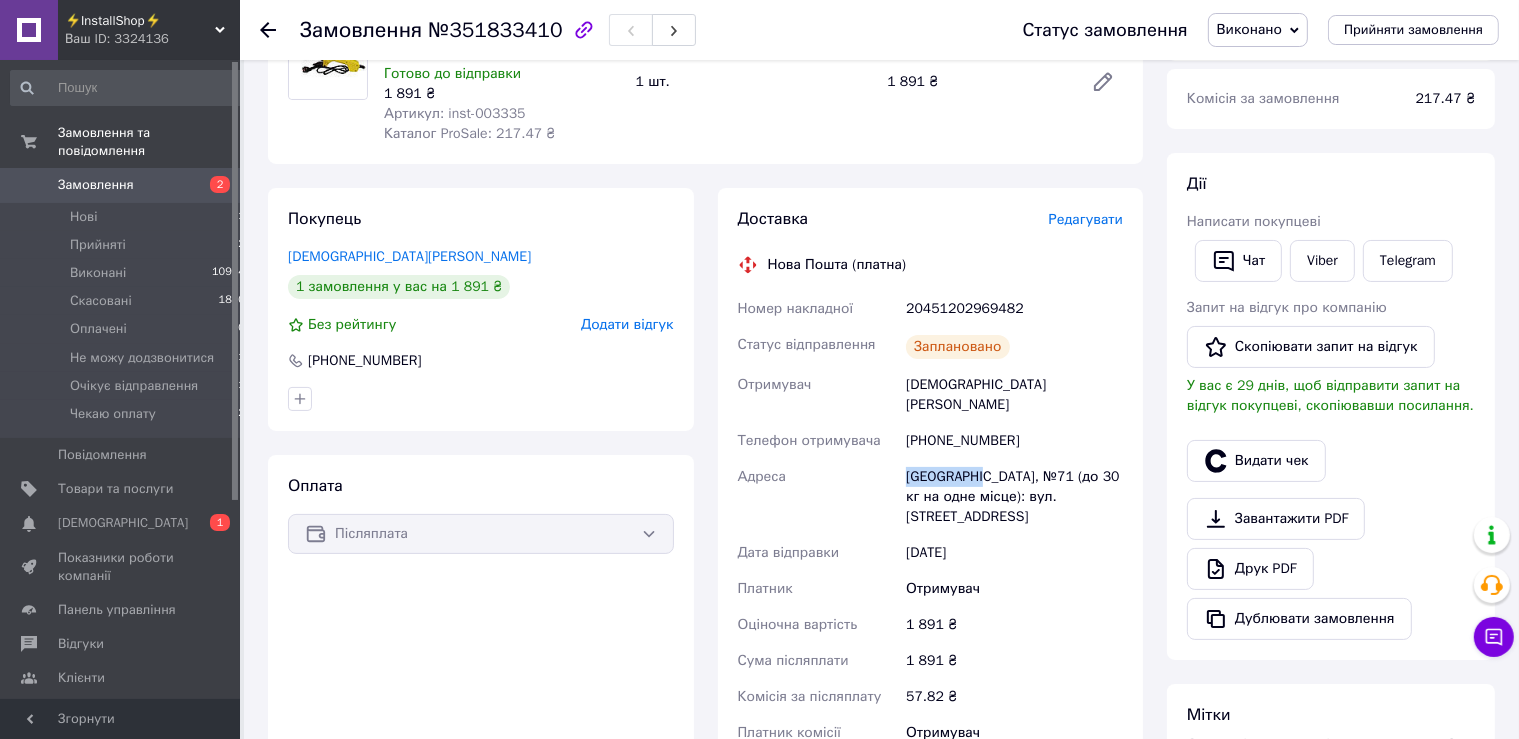 drag, startPoint x: 912, startPoint y: 452, endPoint x: 982, endPoint y: 461, distance: 70.5762 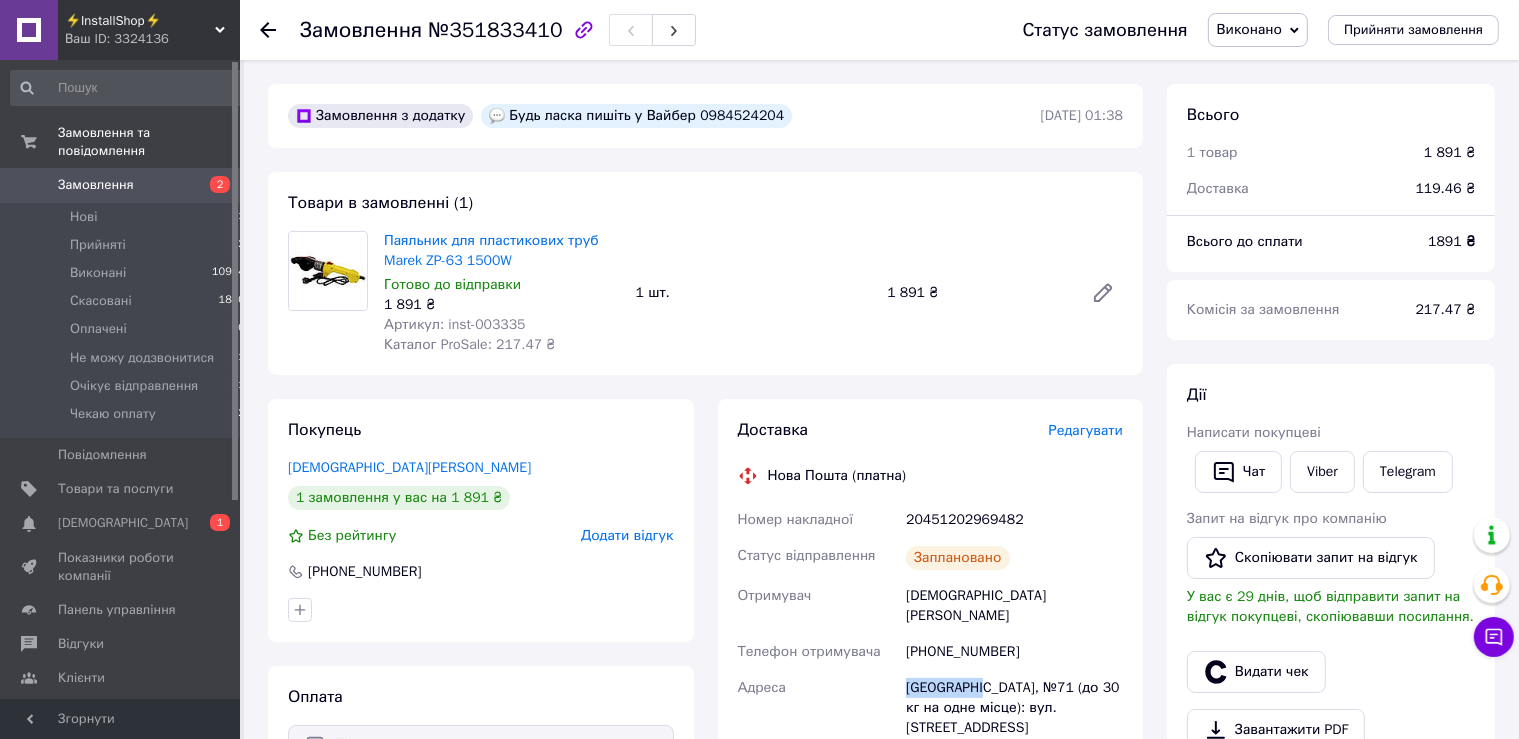 scroll, scrollTop: 316, scrollLeft: 0, axis: vertical 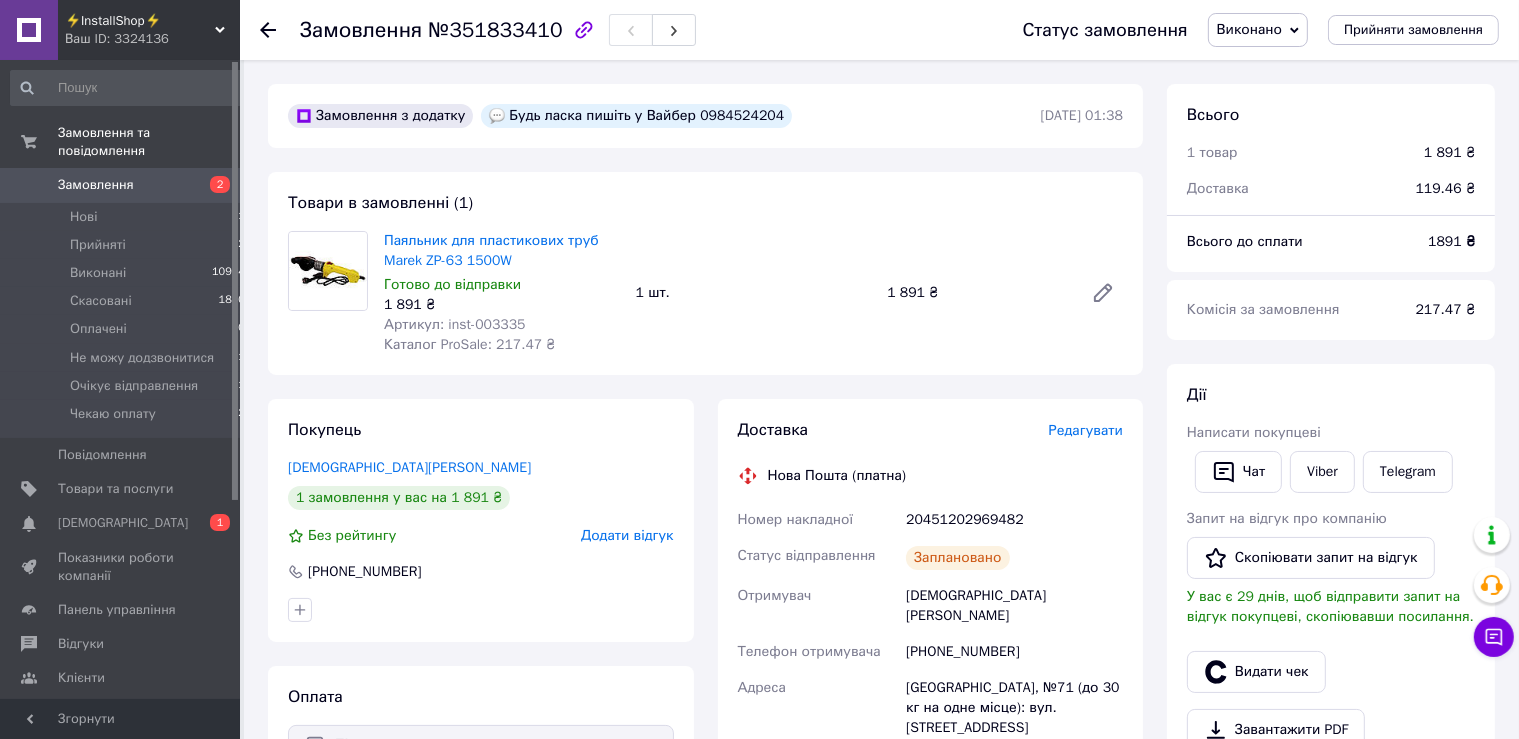 click on "№351833410" at bounding box center (495, 30) 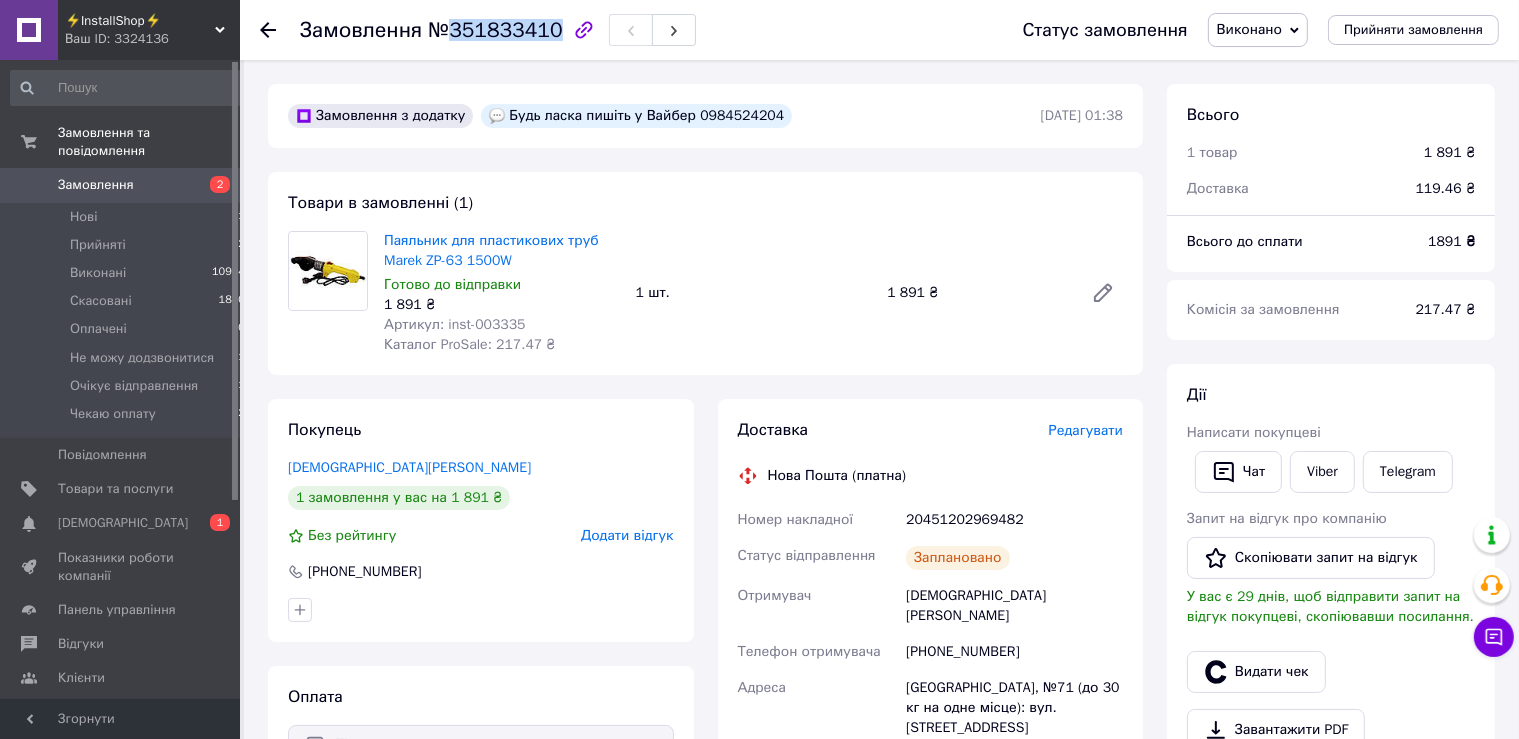 click on "№351833410" at bounding box center [495, 30] 